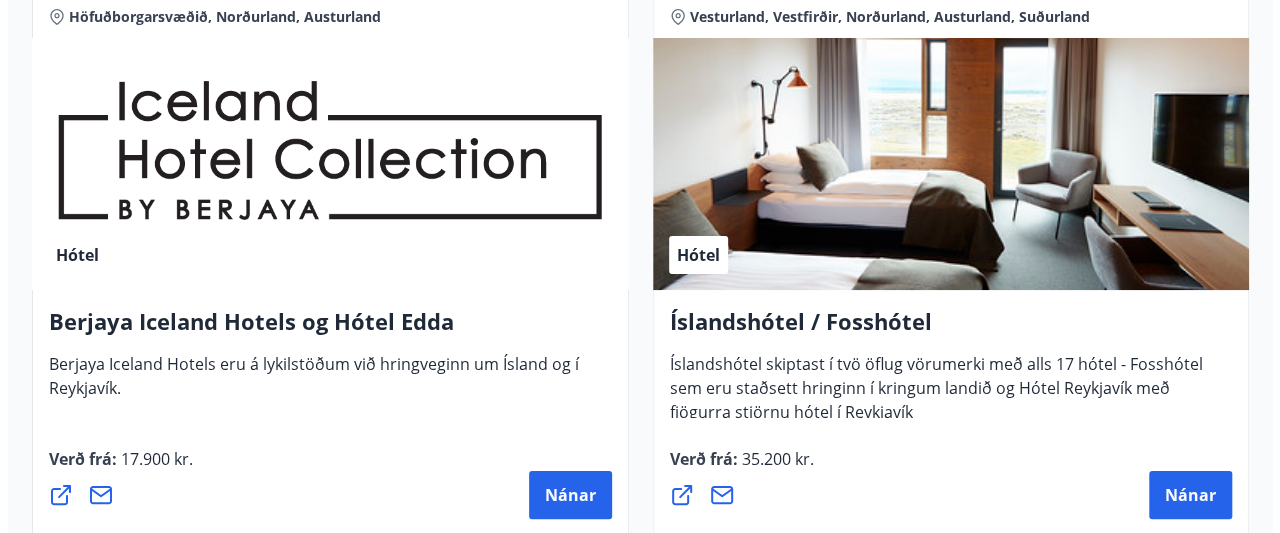 scroll, scrollTop: 3800, scrollLeft: 0, axis: vertical 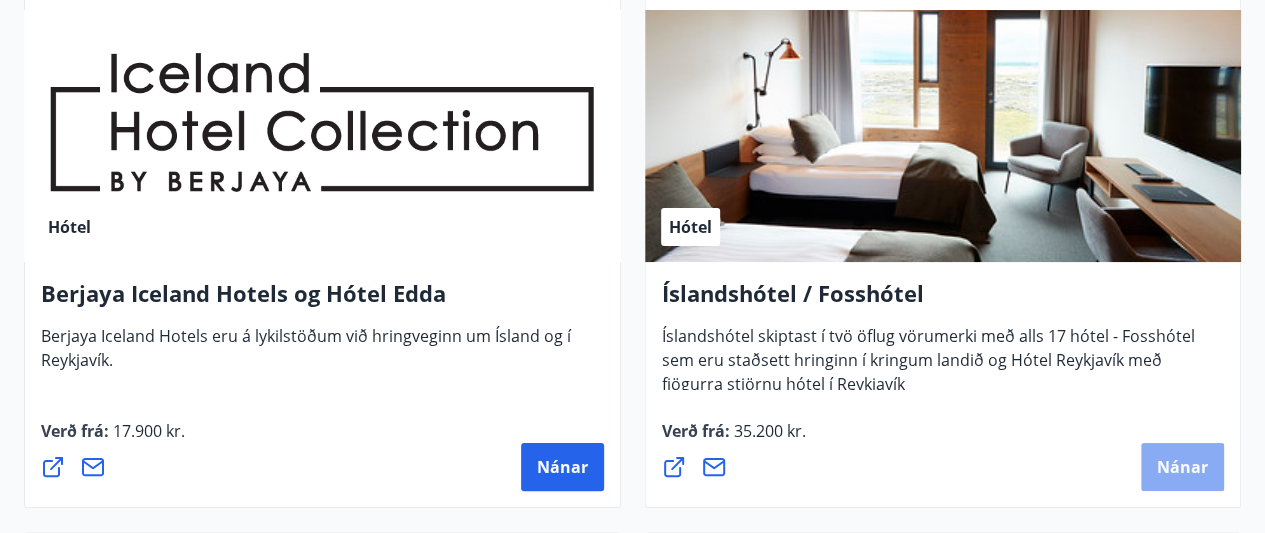 click on "Nánar" at bounding box center (1182, 467) 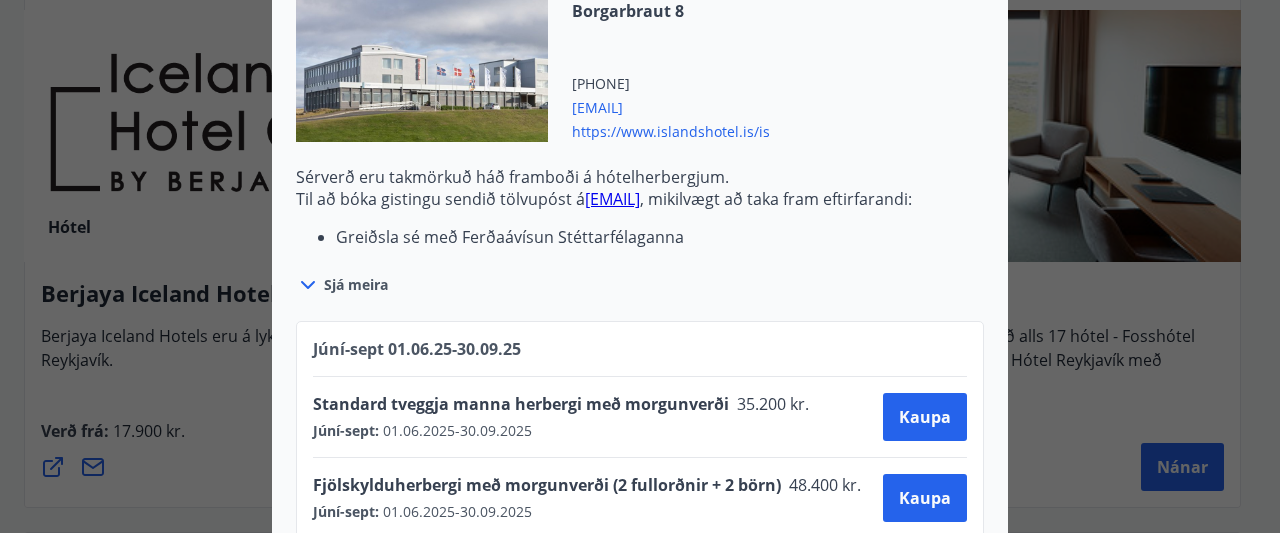 scroll, scrollTop: 1500, scrollLeft: 0, axis: vertical 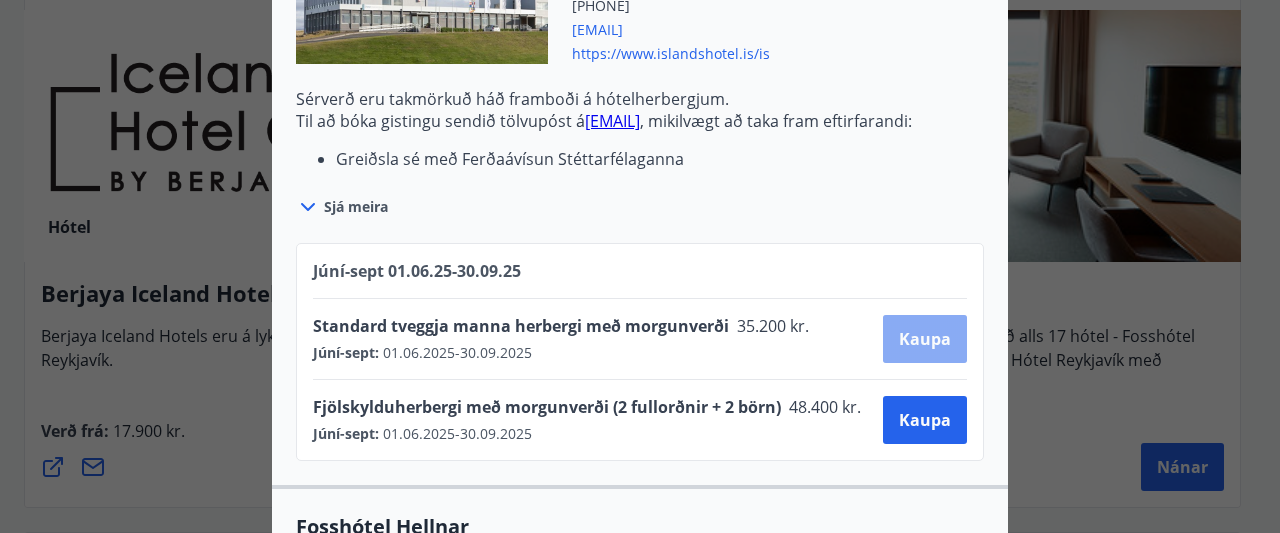 click on "Kaupa" at bounding box center (925, 339) 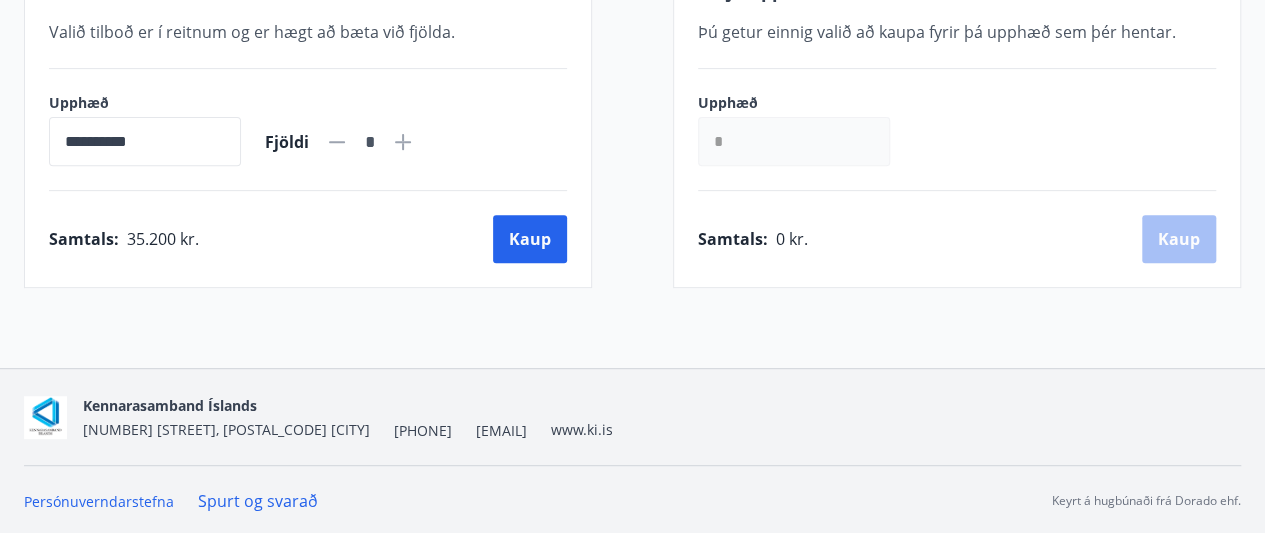 scroll, scrollTop: 449, scrollLeft: 0, axis: vertical 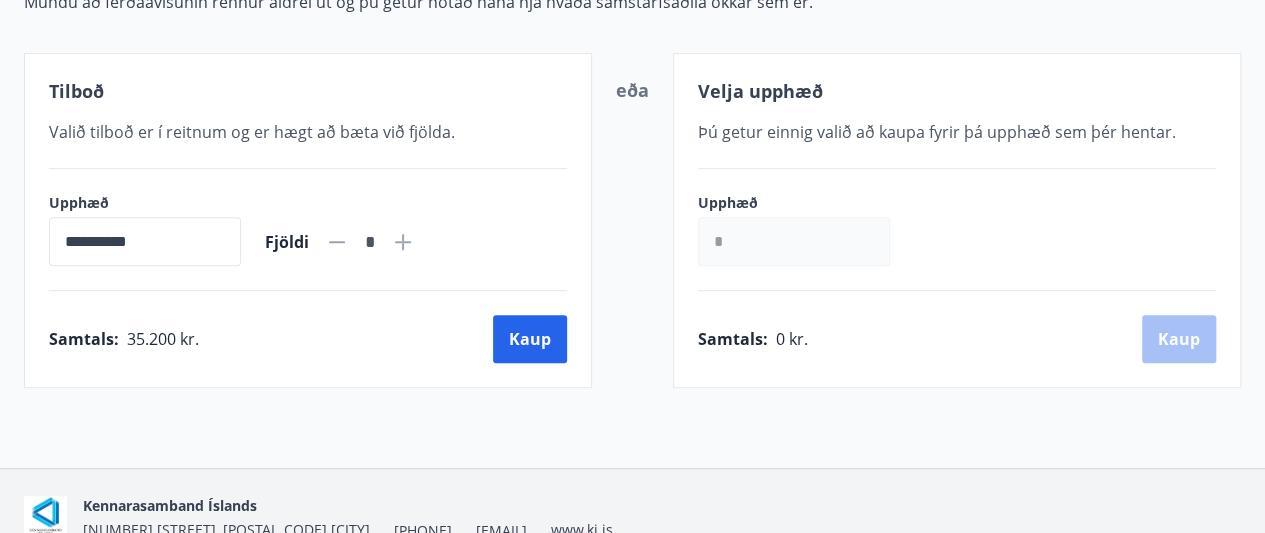 click on "Samtals : 0 kr. Kaup" at bounding box center (957, 339) 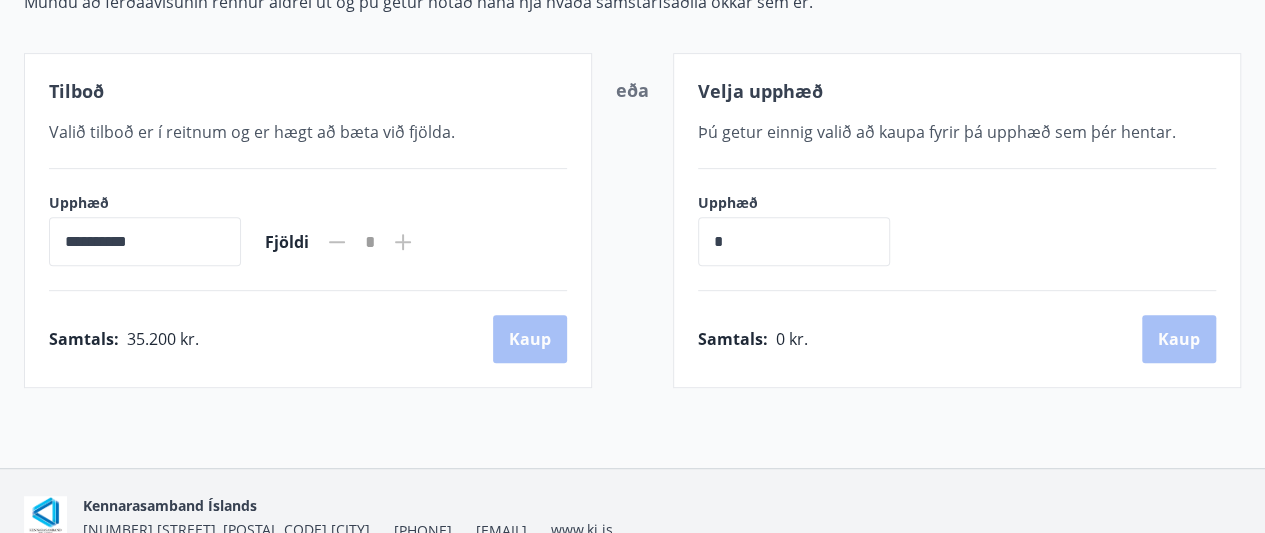 click on "Samtals : 0 kr. Kaup" at bounding box center (957, 339) 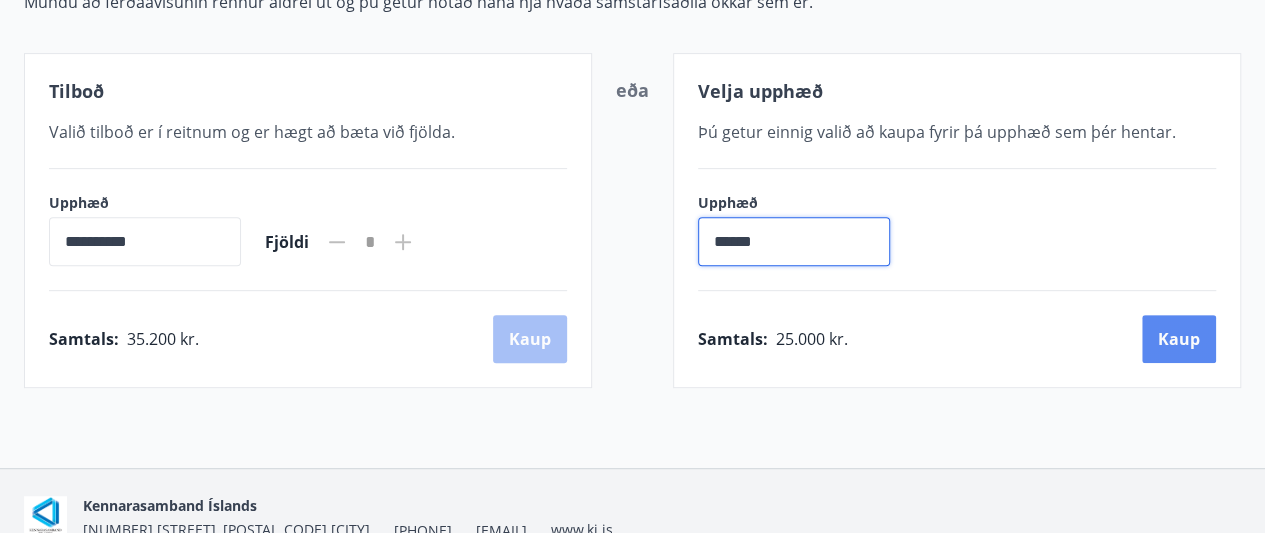 type on "******" 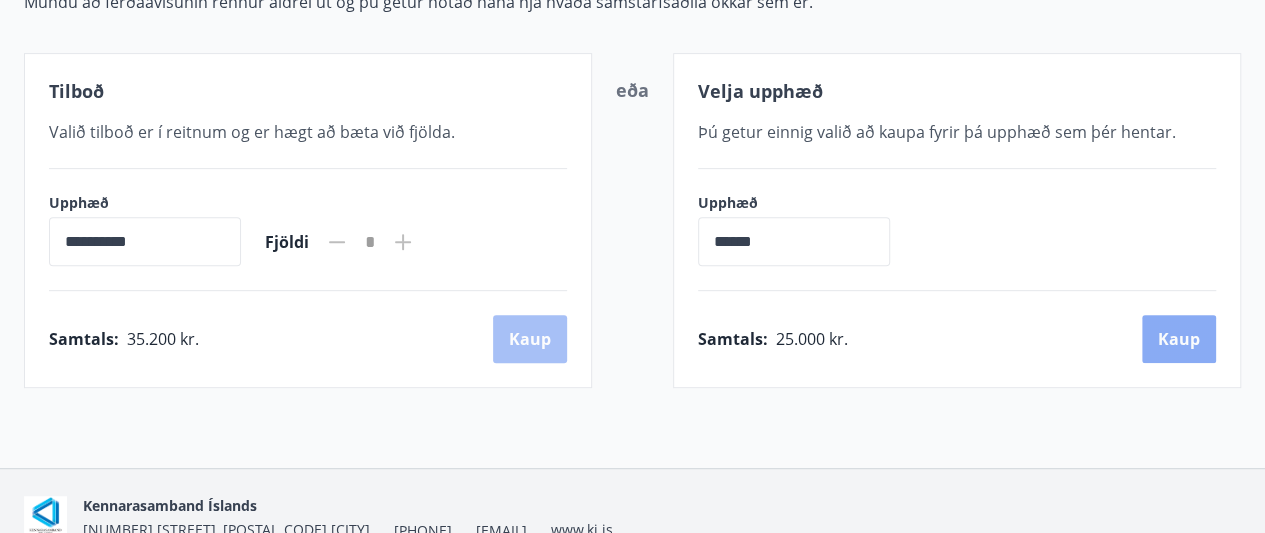 click on "Kaup" at bounding box center (1179, 339) 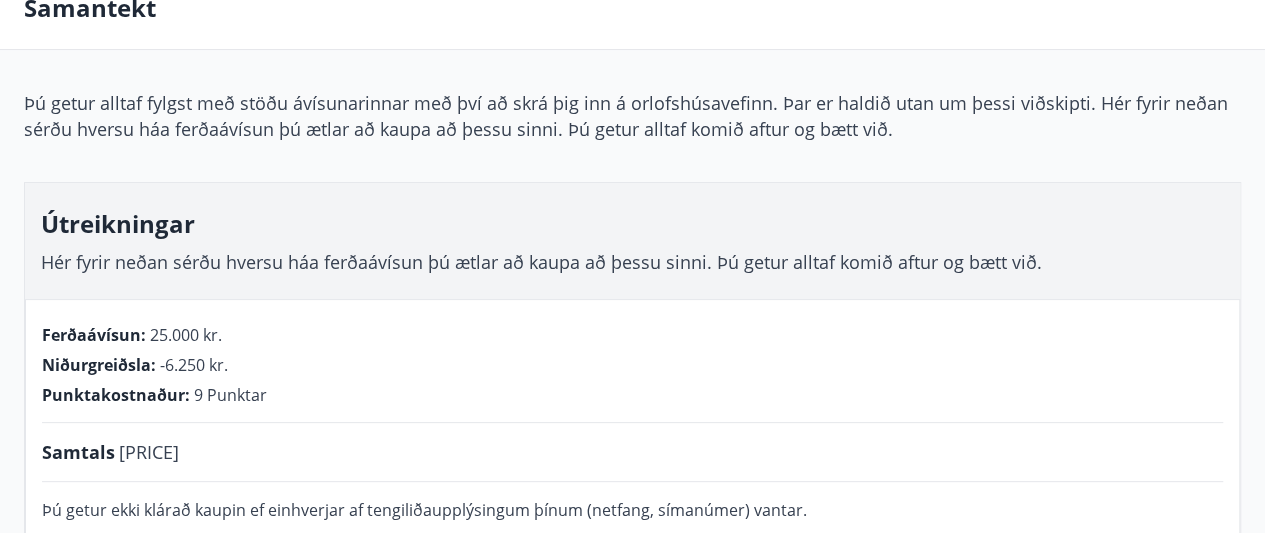 scroll, scrollTop: 214, scrollLeft: 0, axis: vertical 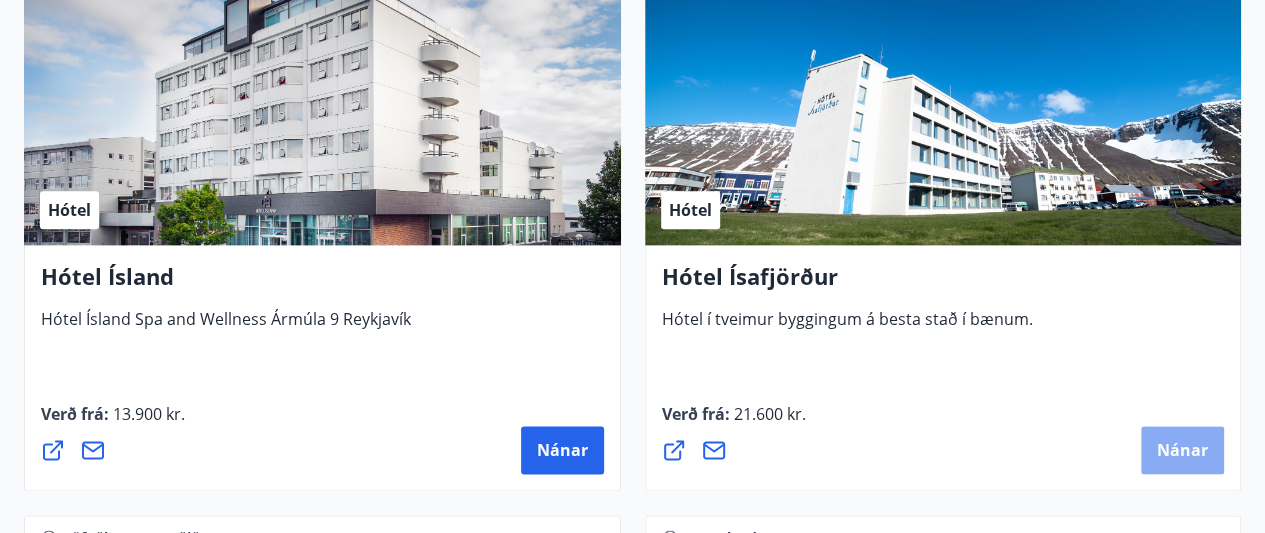 click on "Nánar" at bounding box center [1182, 450] 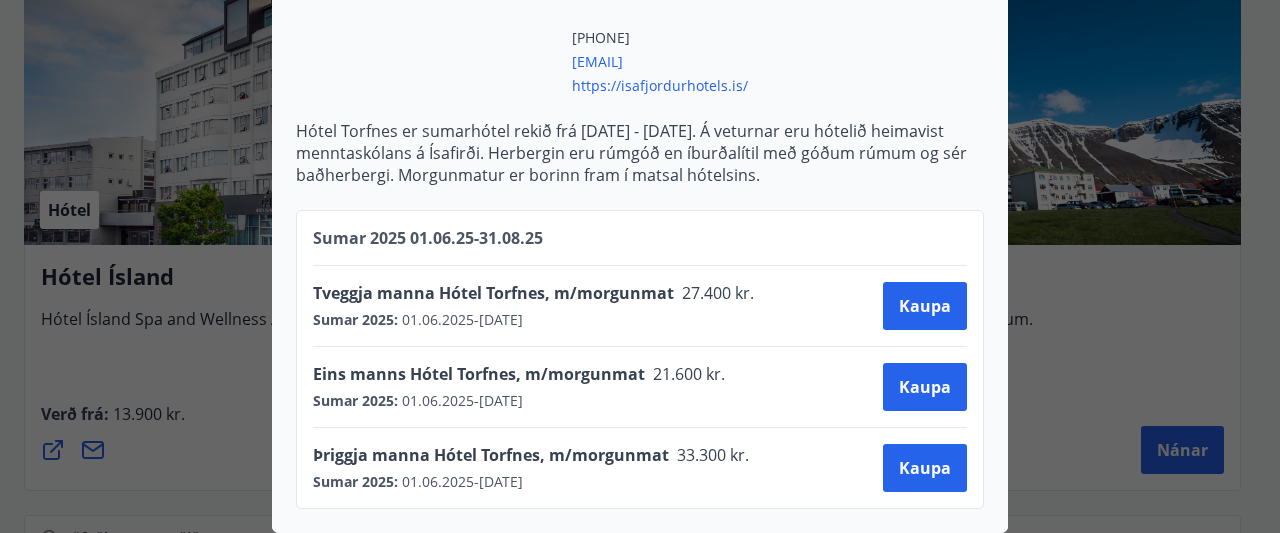 scroll, scrollTop: 1249, scrollLeft: 0, axis: vertical 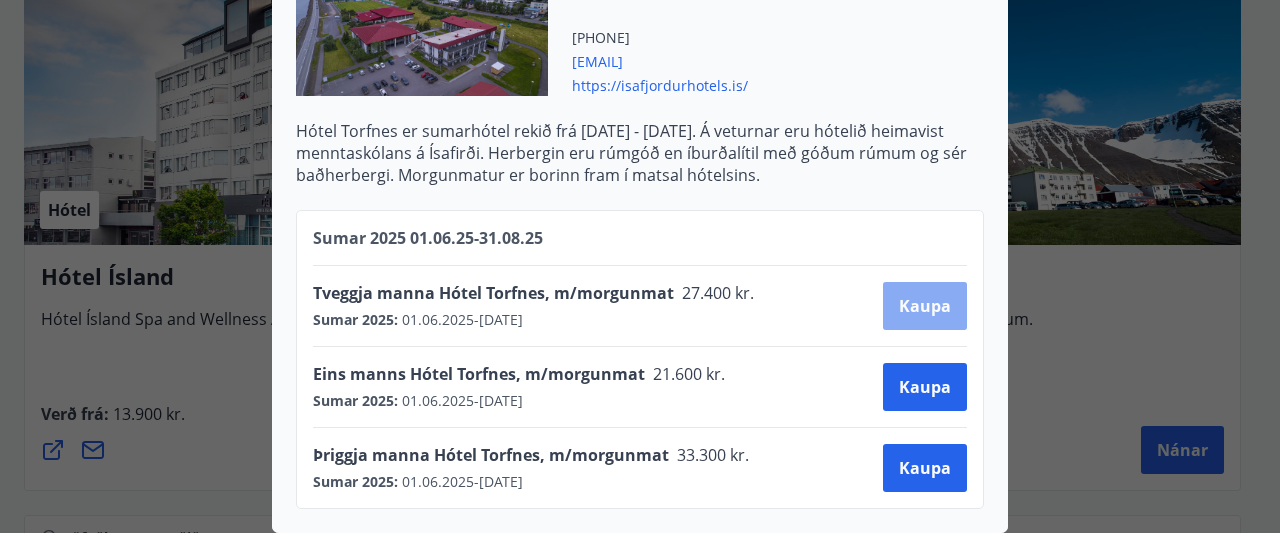 click on "Kaupa" at bounding box center [925, 306] 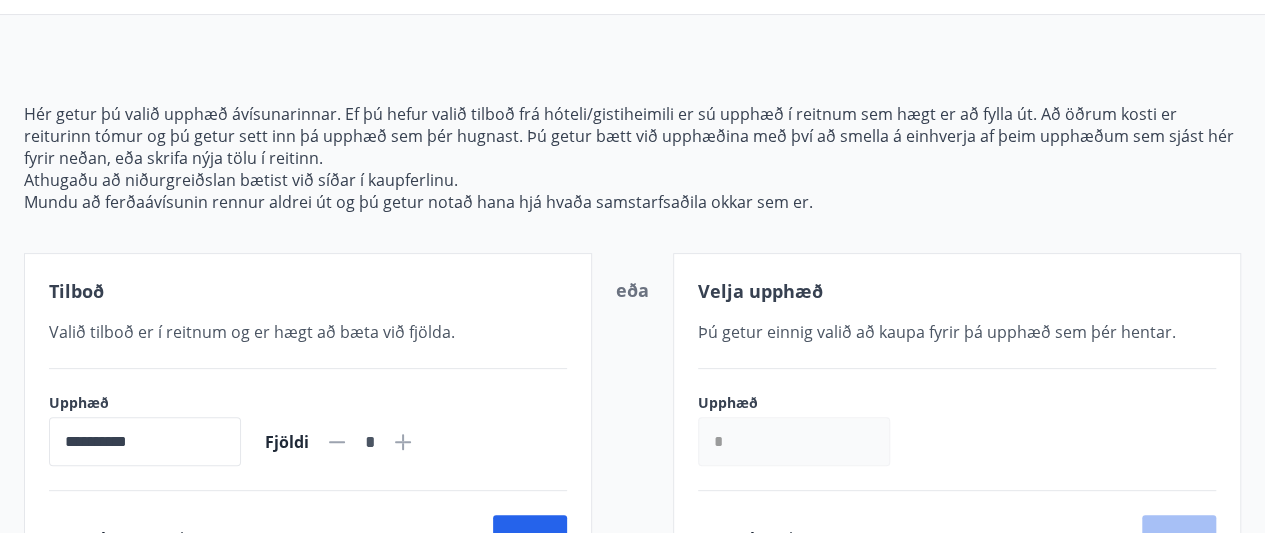 scroll, scrollTop: 449, scrollLeft: 0, axis: vertical 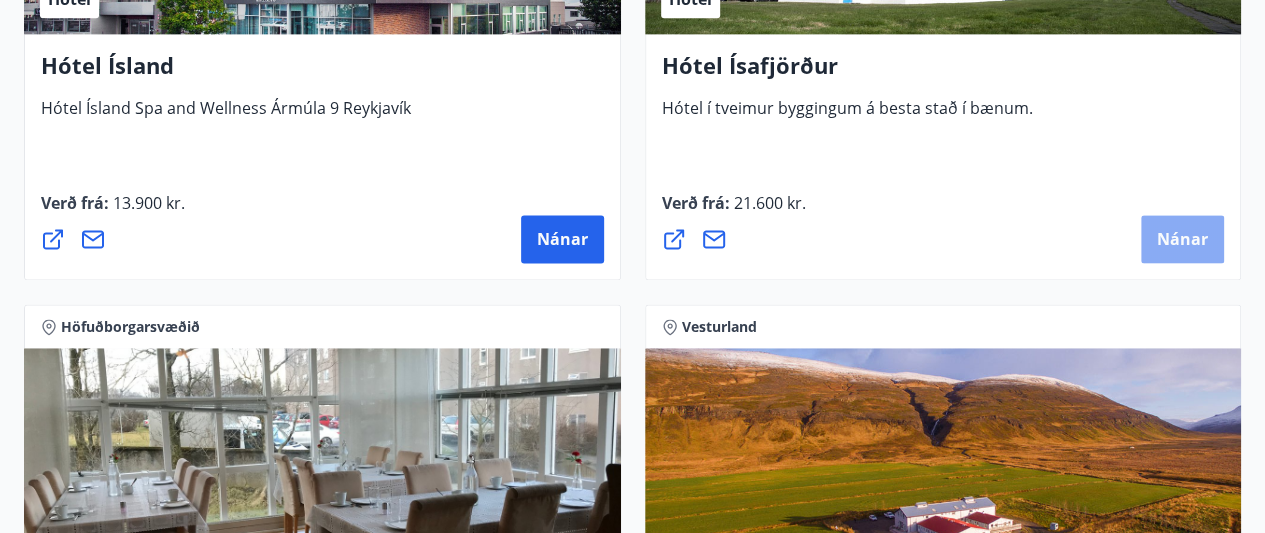 click on "Nánar" at bounding box center [1182, 239] 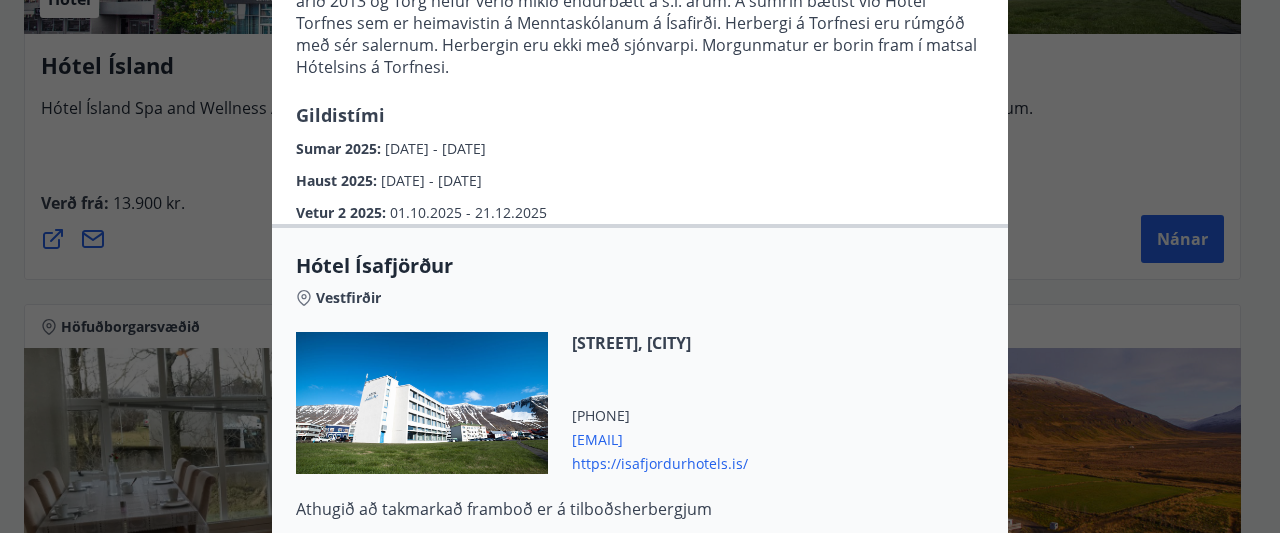 scroll, scrollTop: 500, scrollLeft: 0, axis: vertical 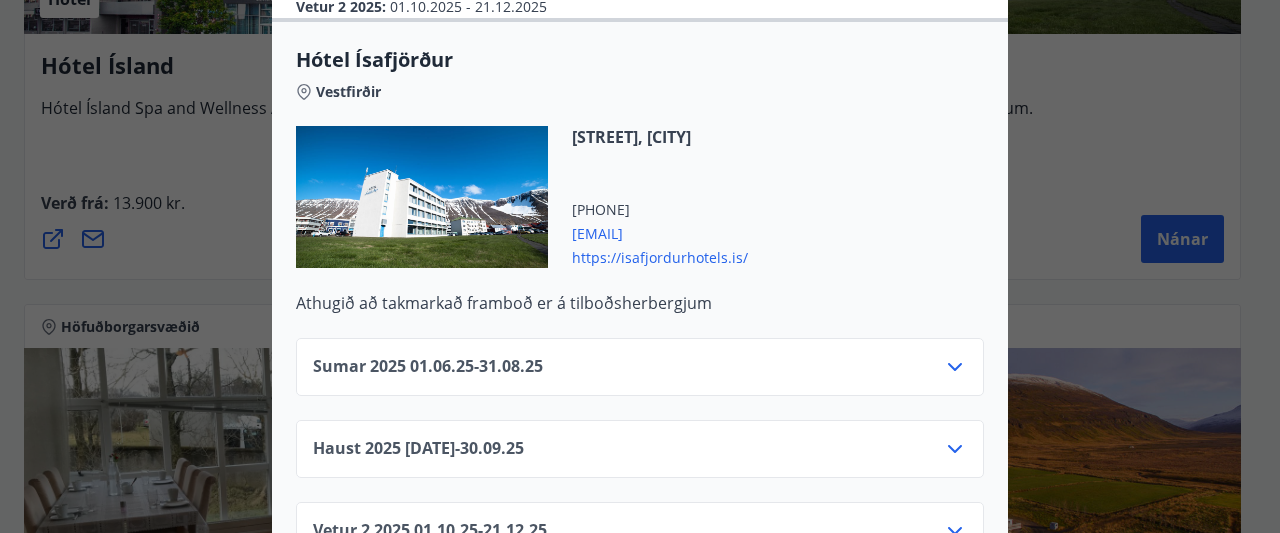 click at bounding box center [422, 197] 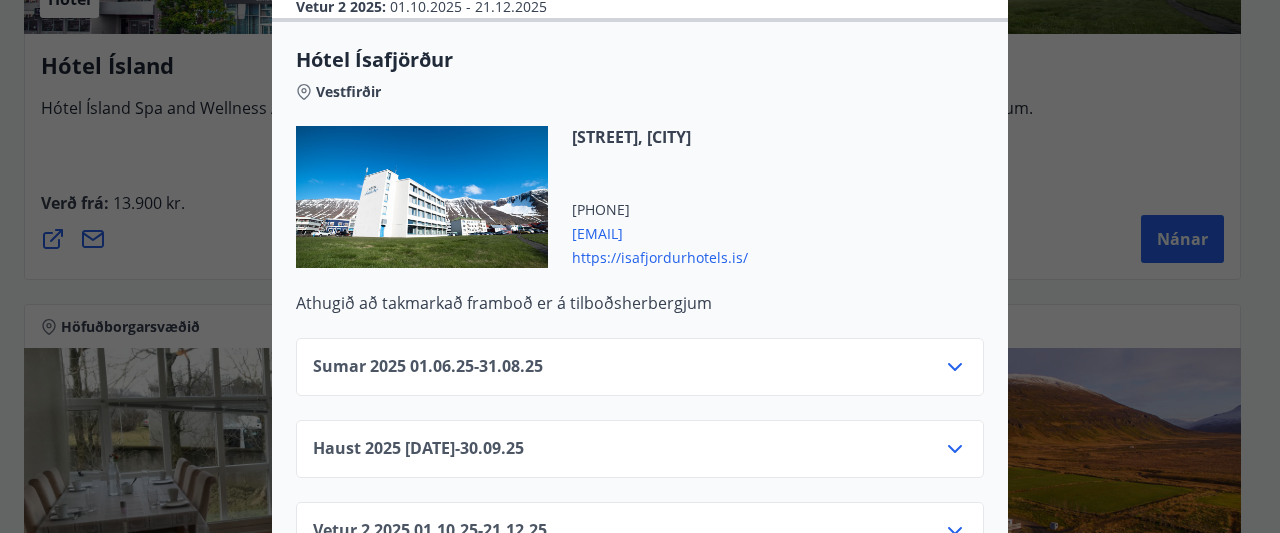 click at bounding box center (422, 197) 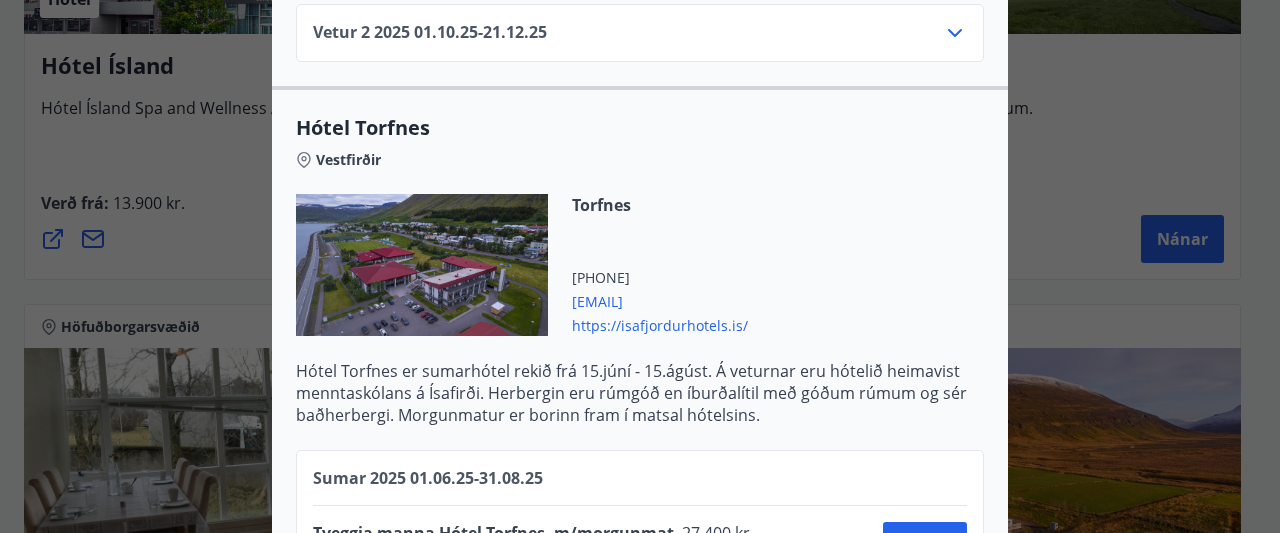 scroll, scrollTop: 1000, scrollLeft: 0, axis: vertical 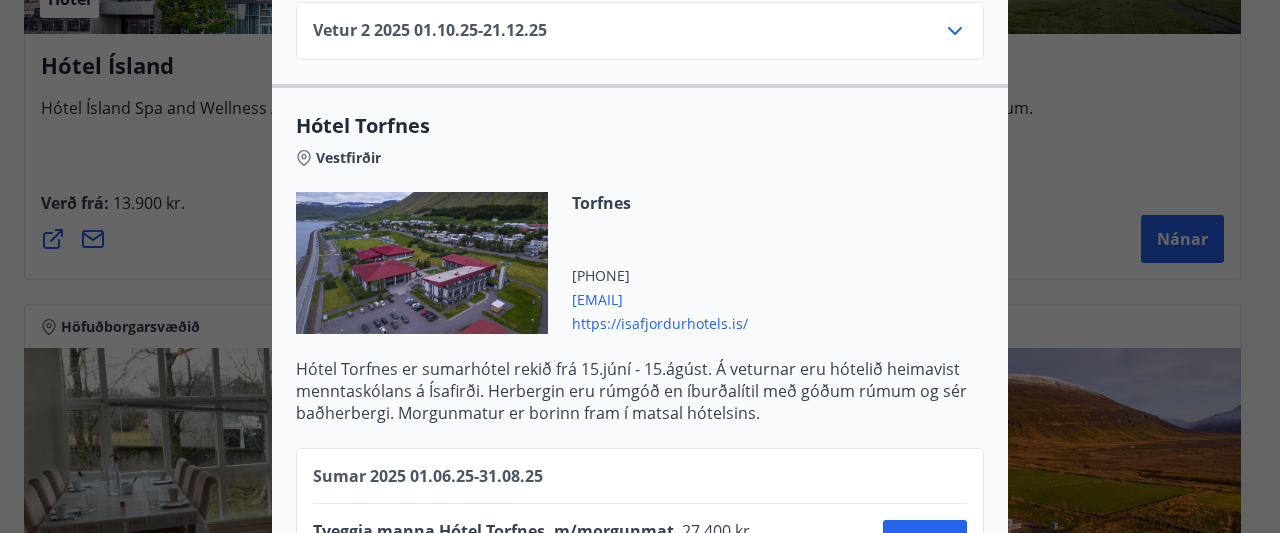 click at bounding box center [422, 263] 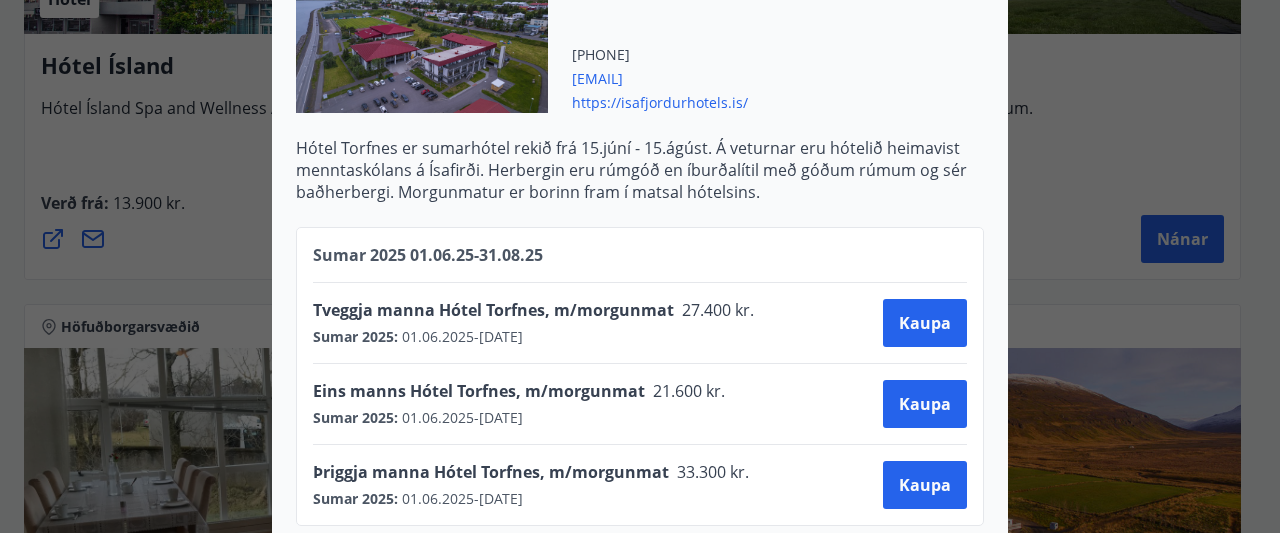 scroll, scrollTop: 1249, scrollLeft: 0, axis: vertical 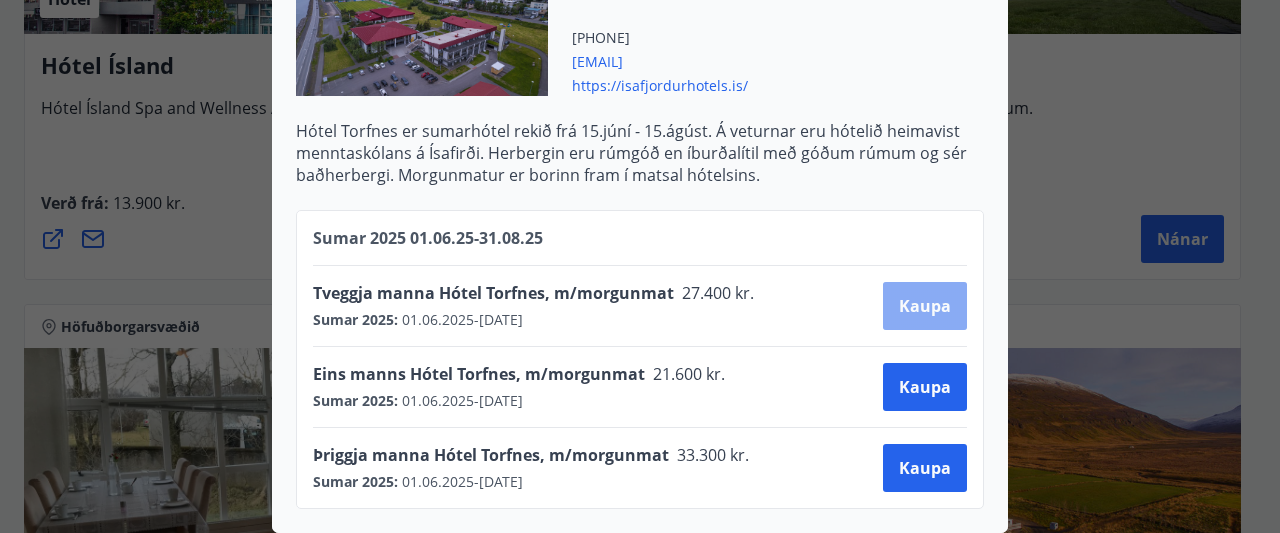 click on "Kaupa" at bounding box center [925, 306] 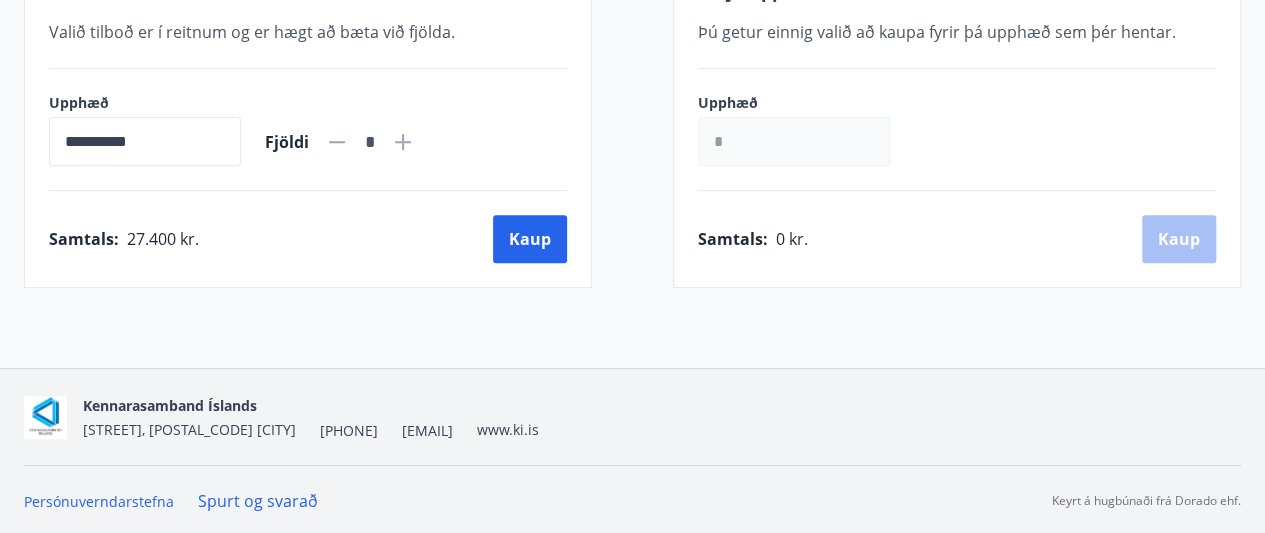 scroll, scrollTop: 449, scrollLeft: 0, axis: vertical 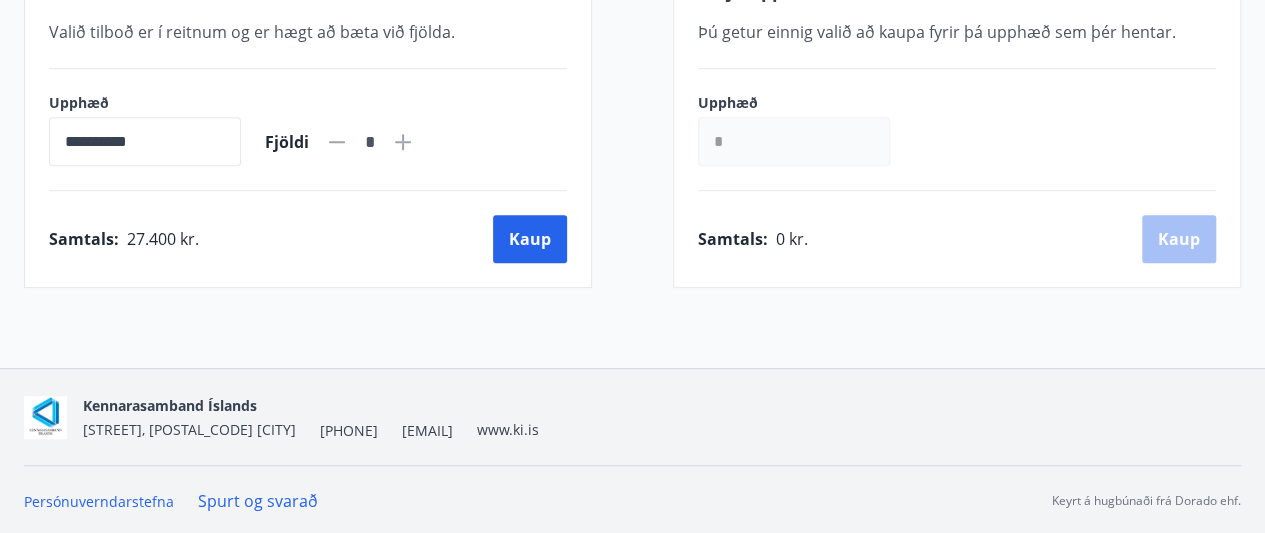 click on "*" at bounding box center (794, 141) 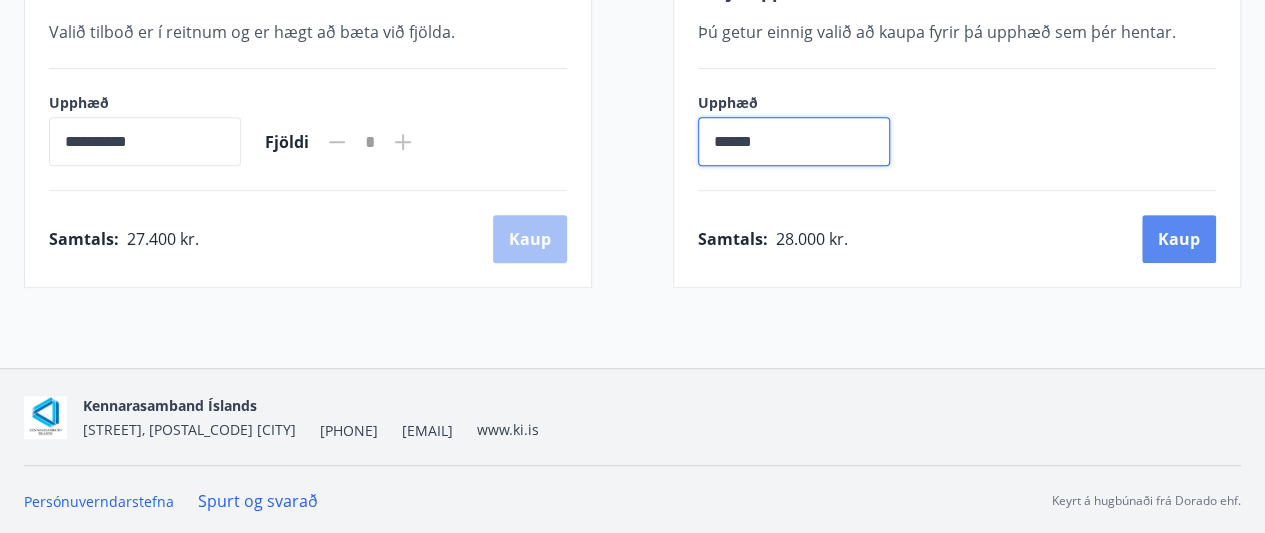 type on "******" 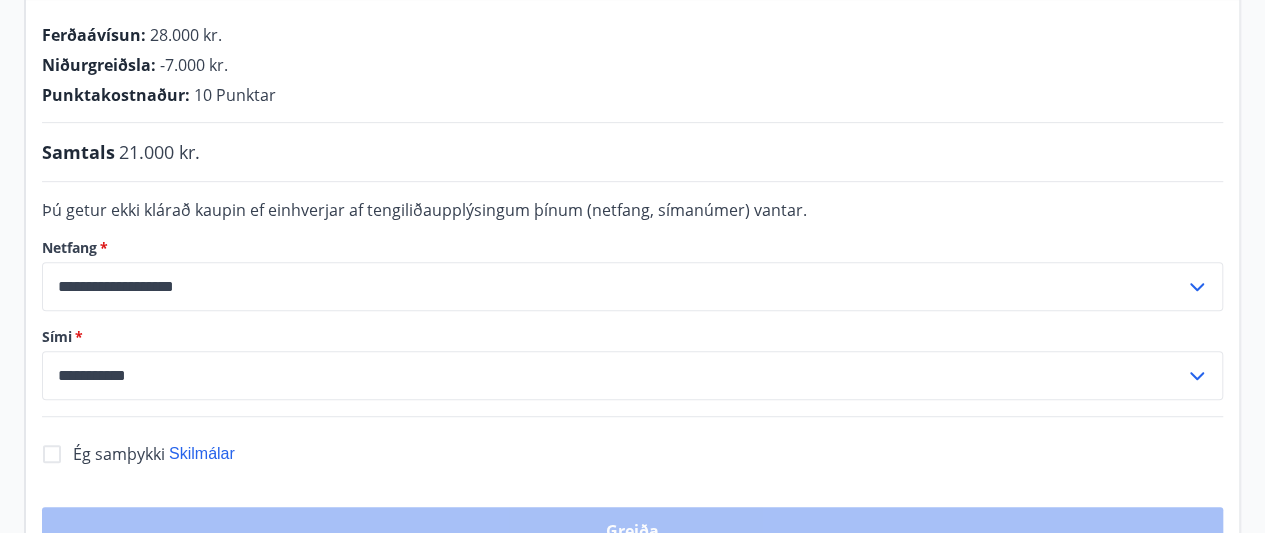scroll, scrollTop: 14, scrollLeft: 0, axis: vertical 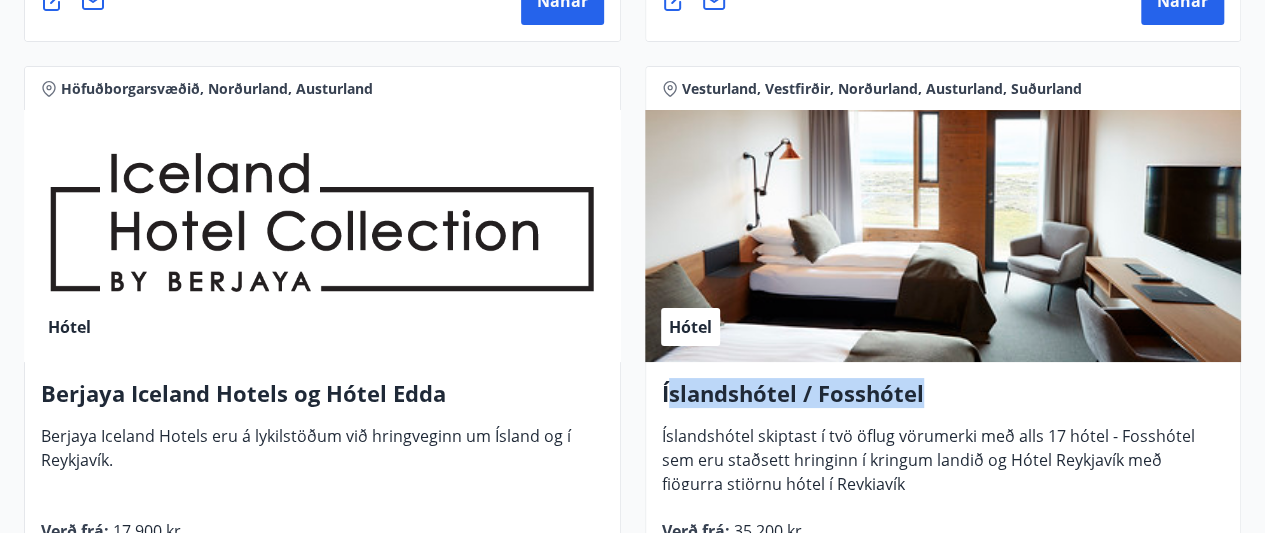 drag, startPoint x: 664, startPoint y: 391, endPoint x: 926, endPoint y: 396, distance: 262.0477 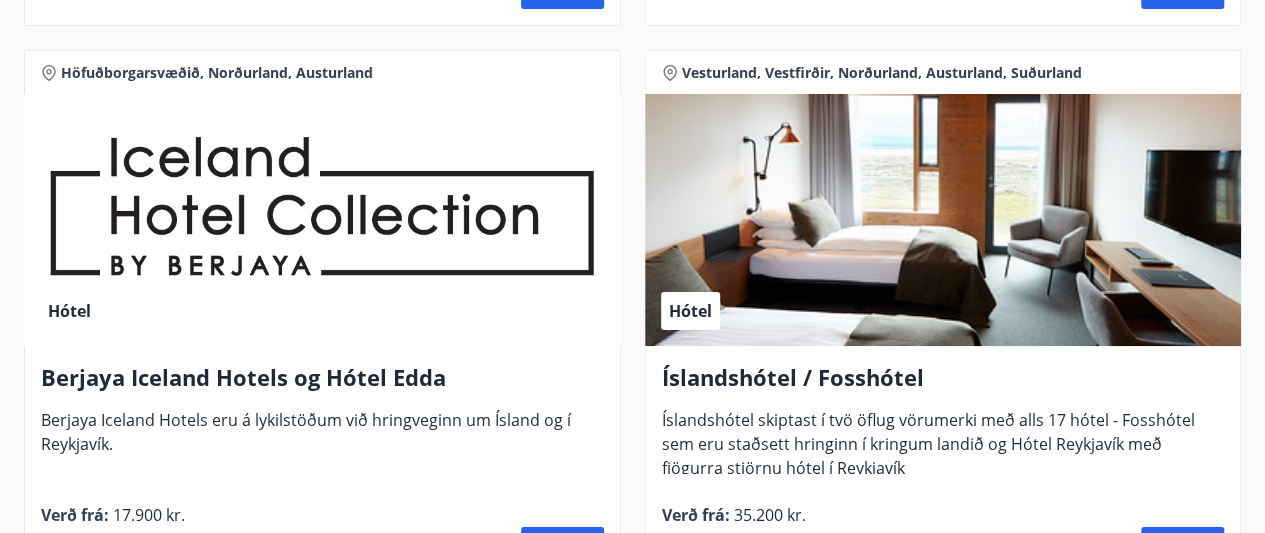 scroll, scrollTop: 3700, scrollLeft: 0, axis: vertical 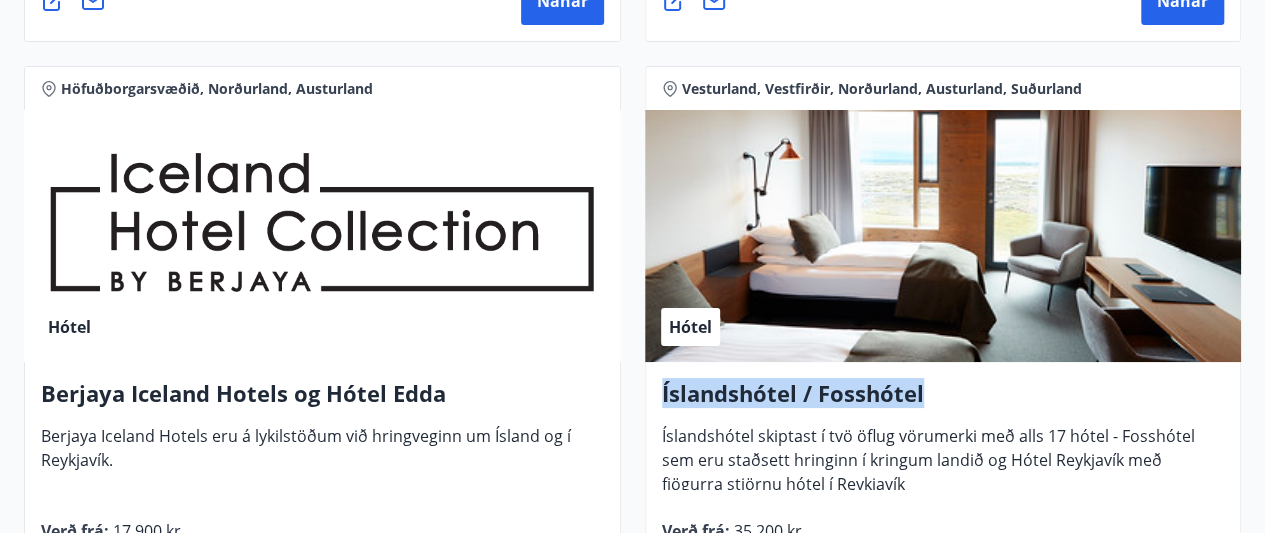 drag, startPoint x: 661, startPoint y: 389, endPoint x: 942, endPoint y: 387, distance: 281.0071 